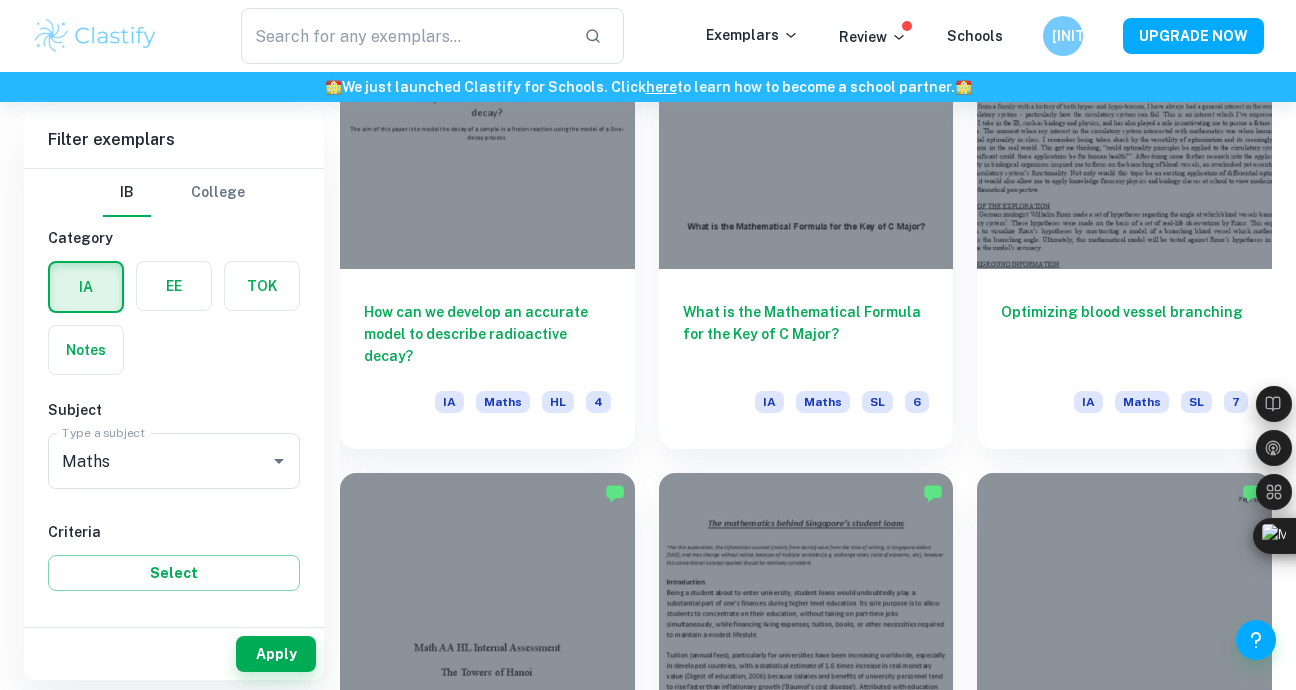 scroll, scrollTop: 4301, scrollLeft: 0, axis: vertical 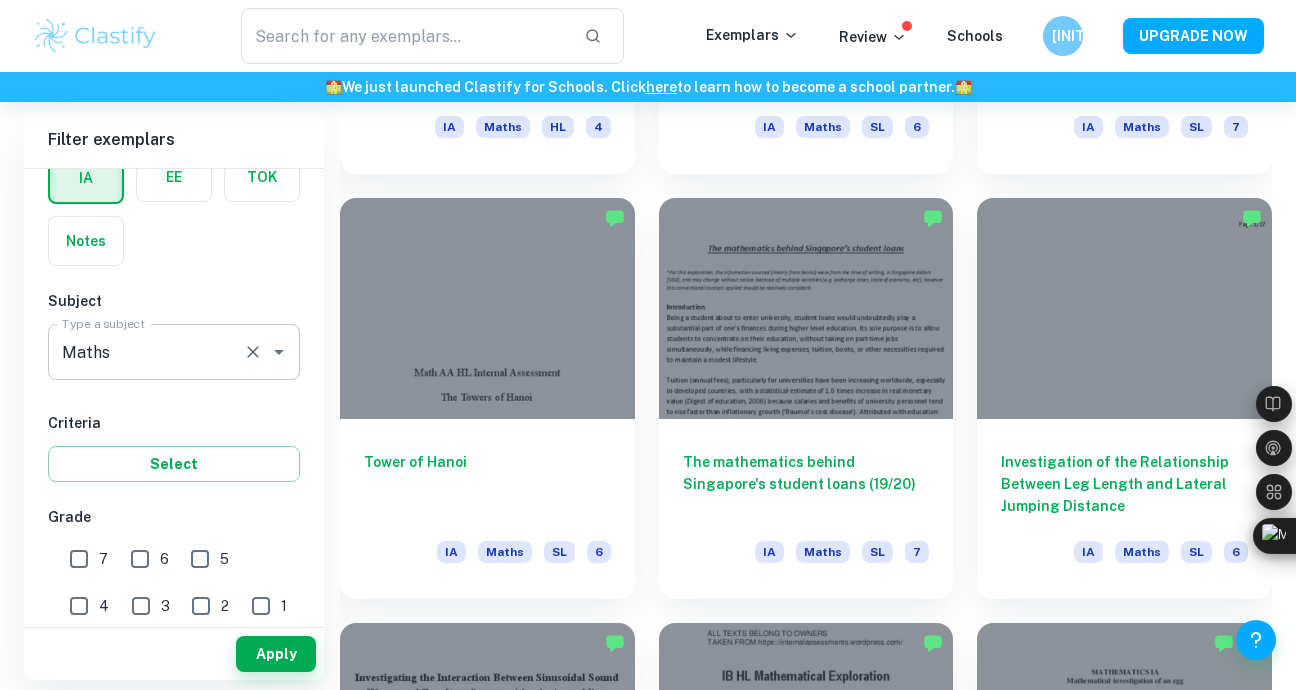 click on "Maths" at bounding box center [146, 352] 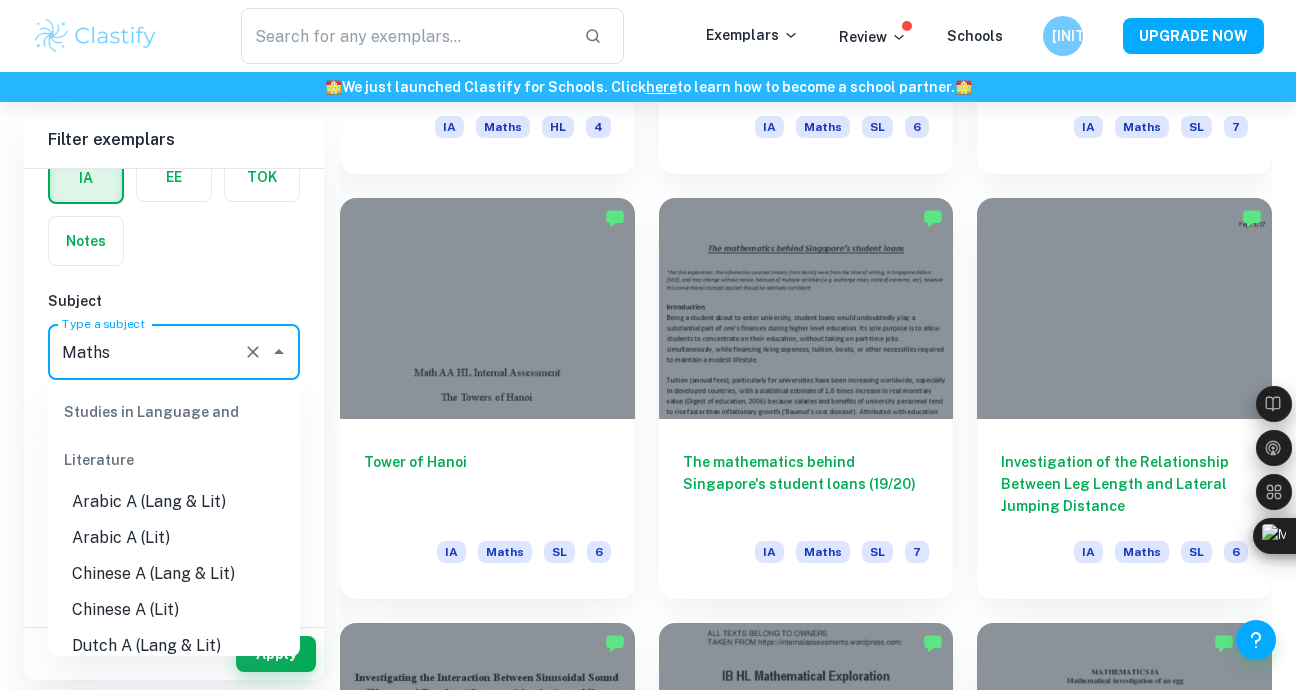scroll, scrollTop: 2504, scrollLeft: 0, axis: vertical 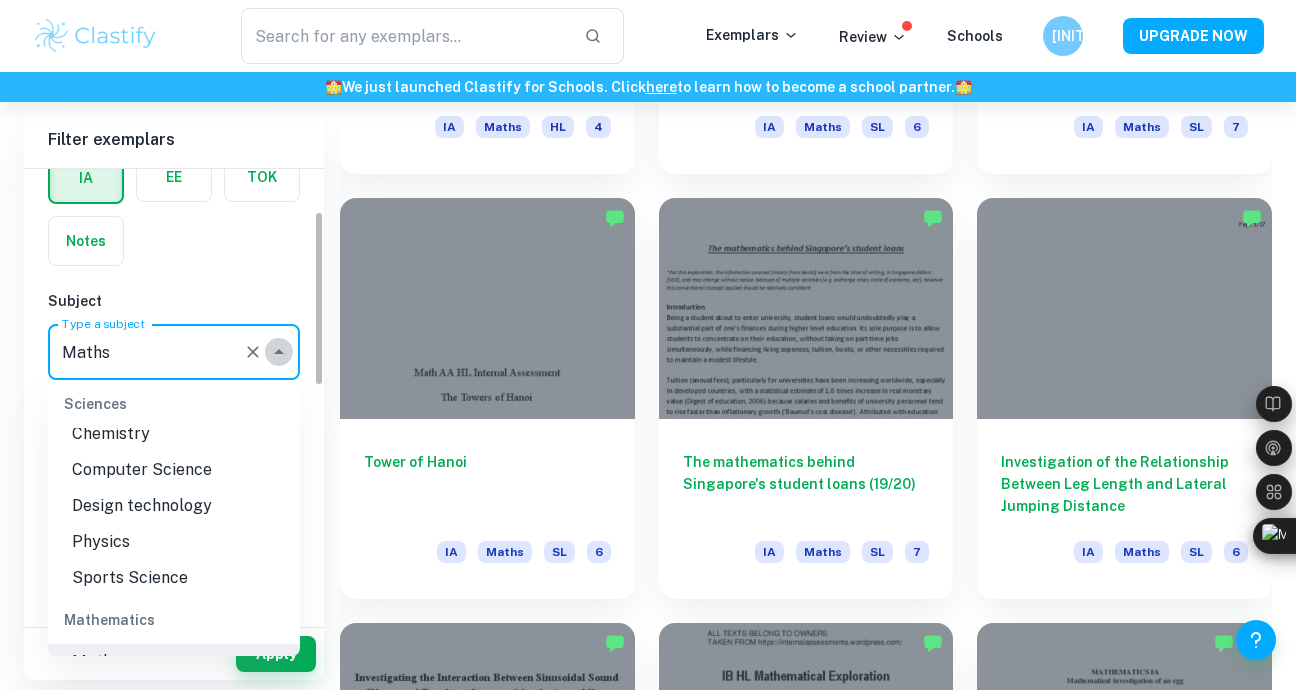click 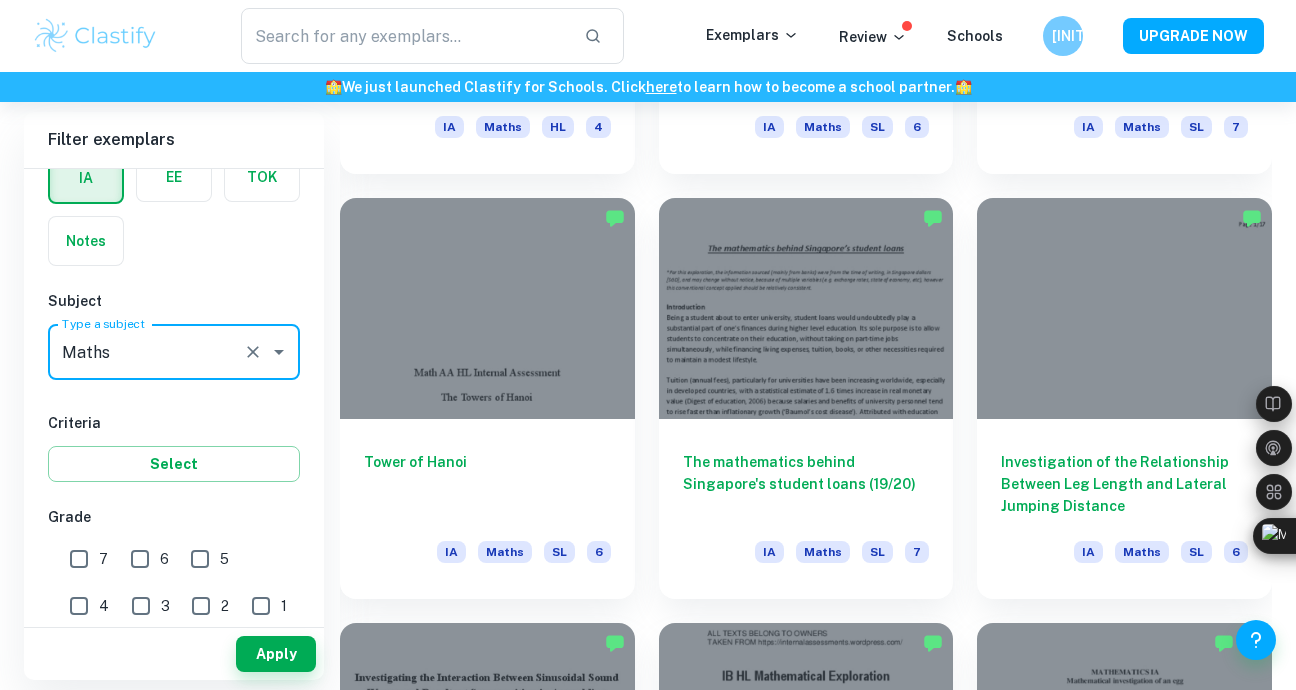 click 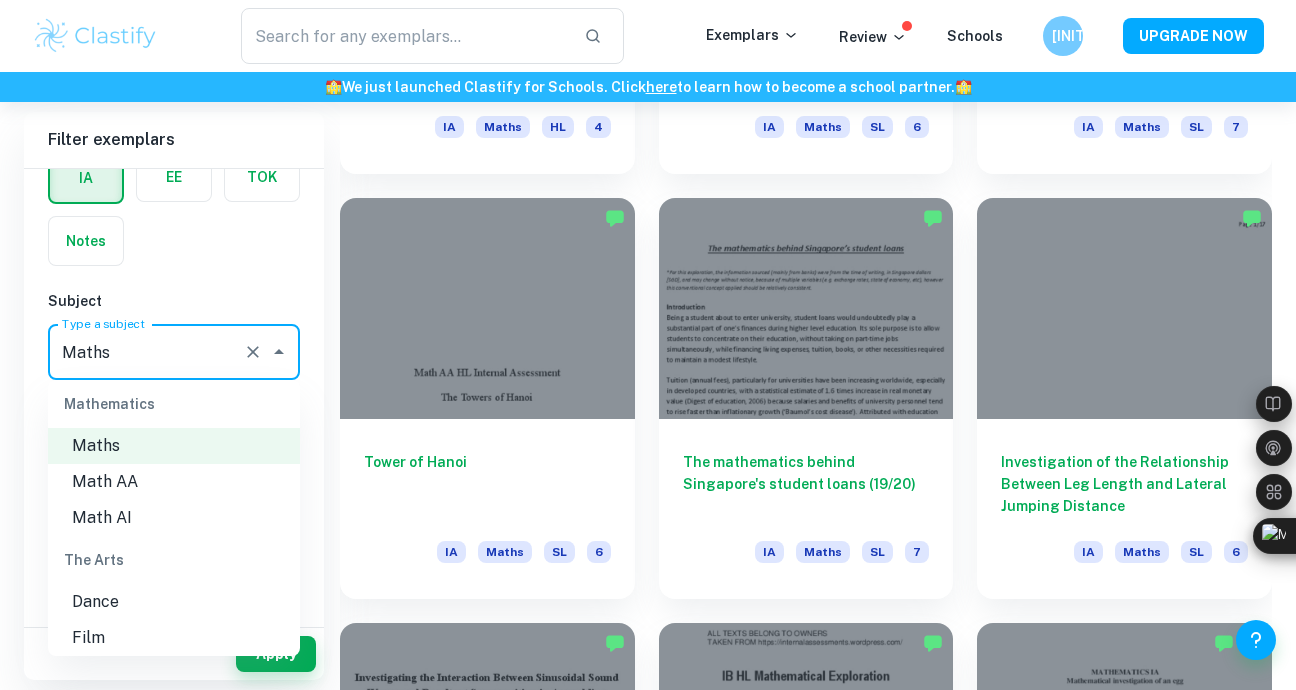 scroll, scrollTop: 2719, scrollLeft: 0, axis: vertical 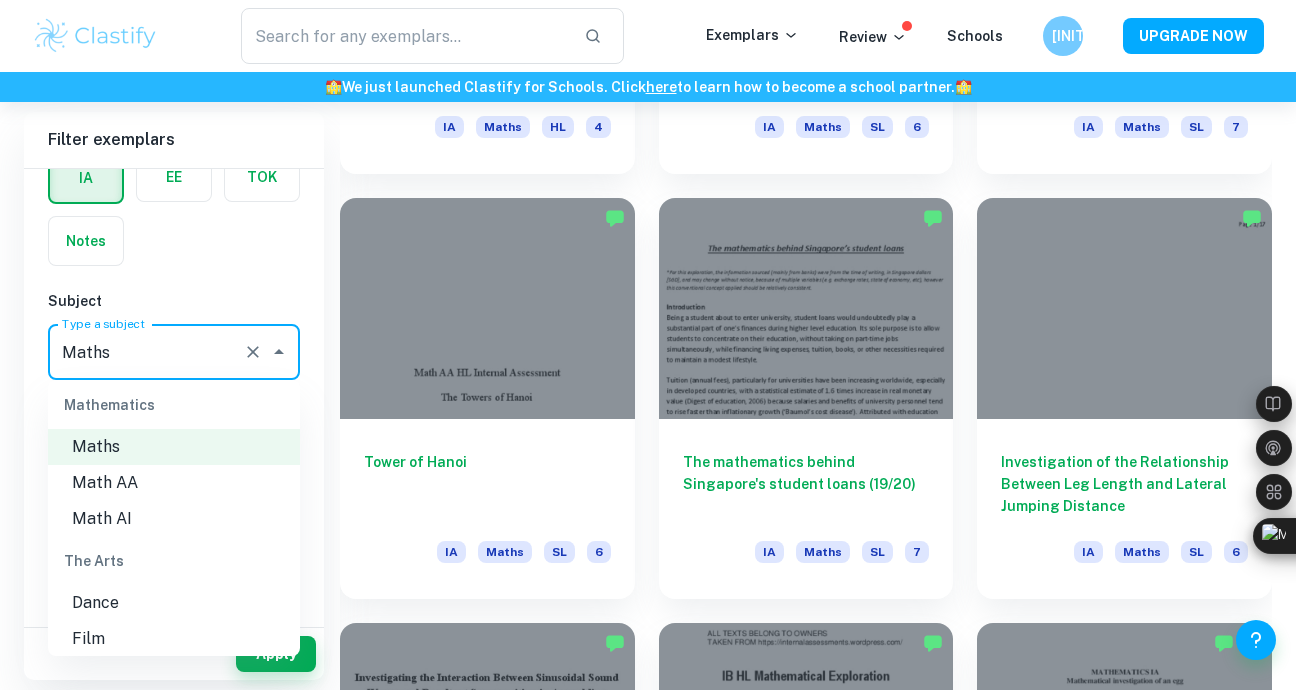 click on "Math AA" at bounding box center [174, 483] 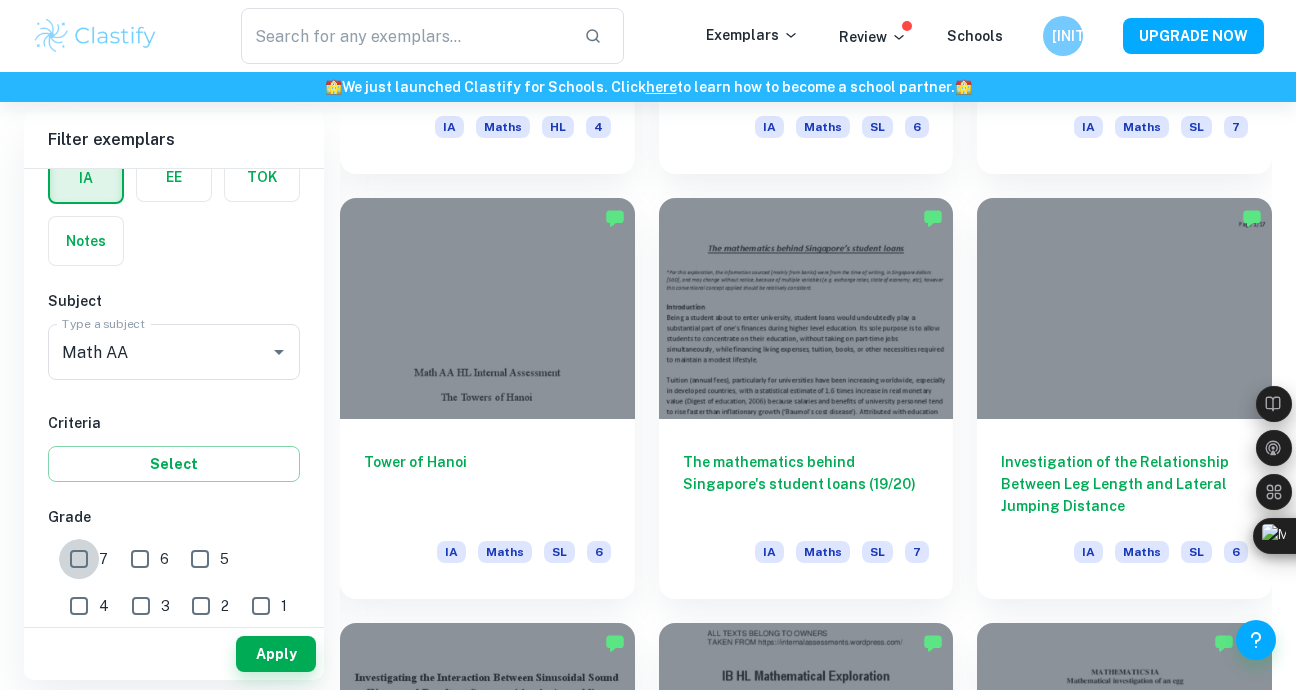 click on "7" at bounding box center (79, 559) 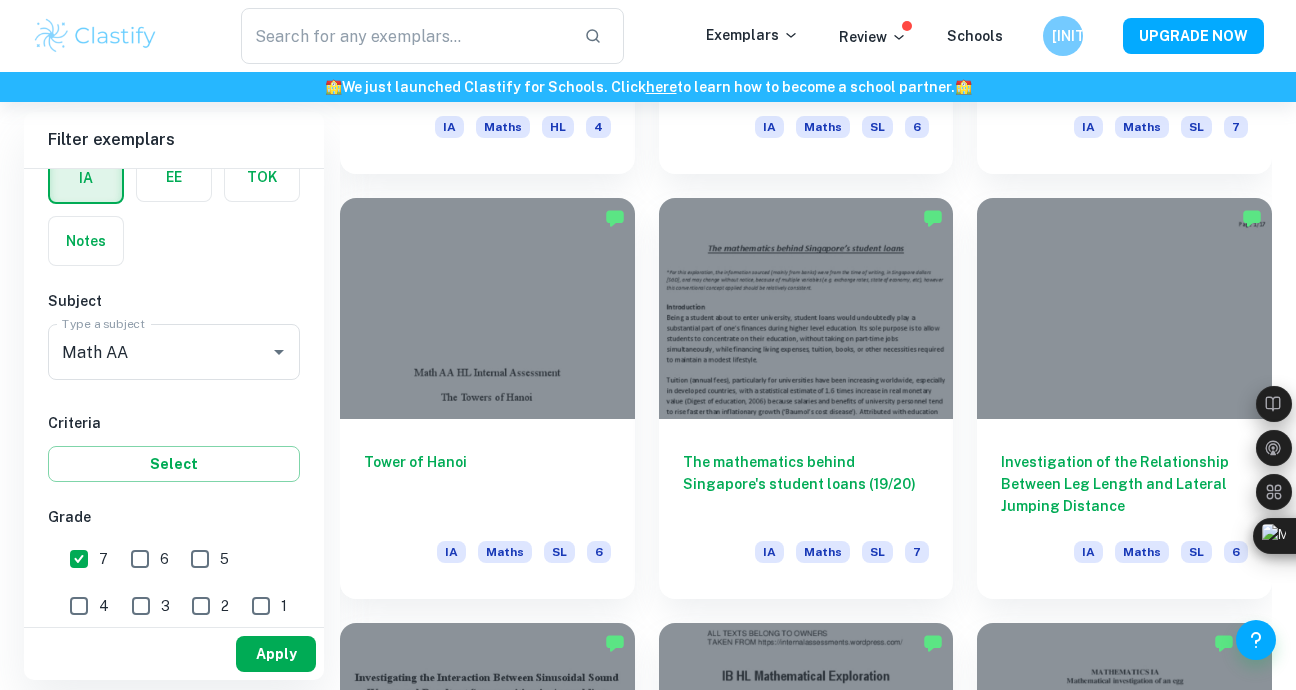 click on "Apply" at bounding box center (276, 654) 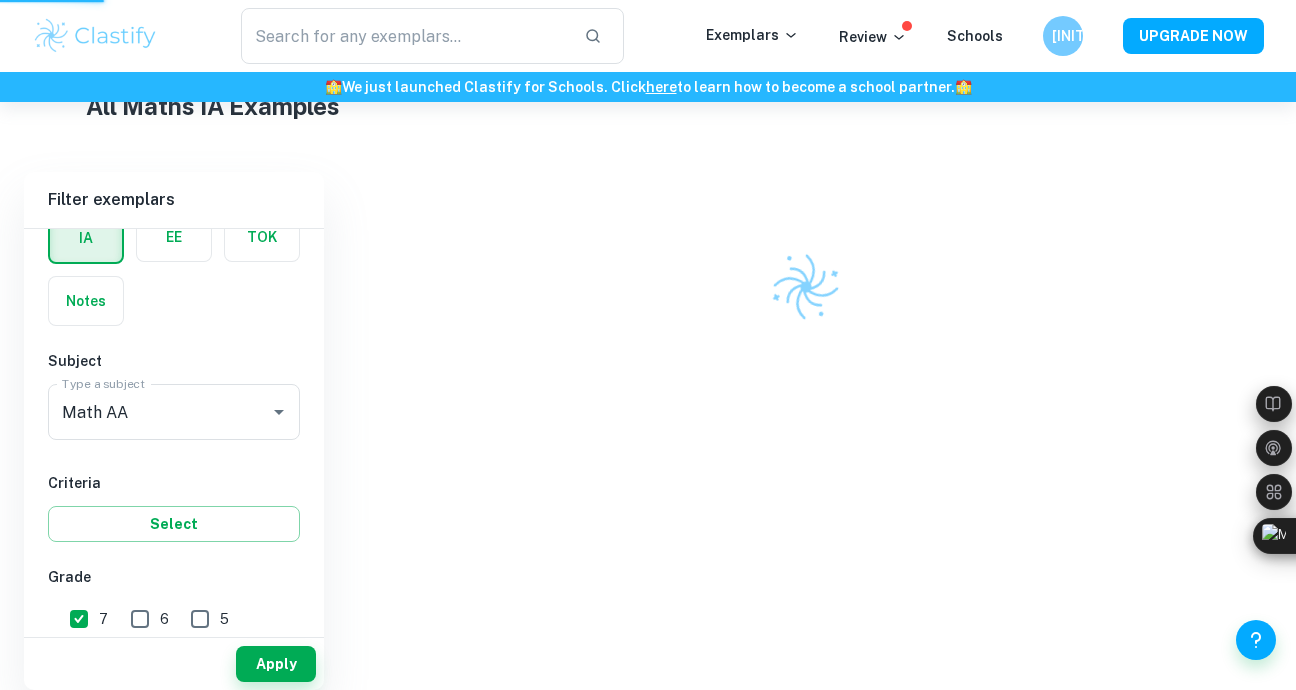 scroll, scrollTop: 472, scrollLeft: 0, axis: vertical 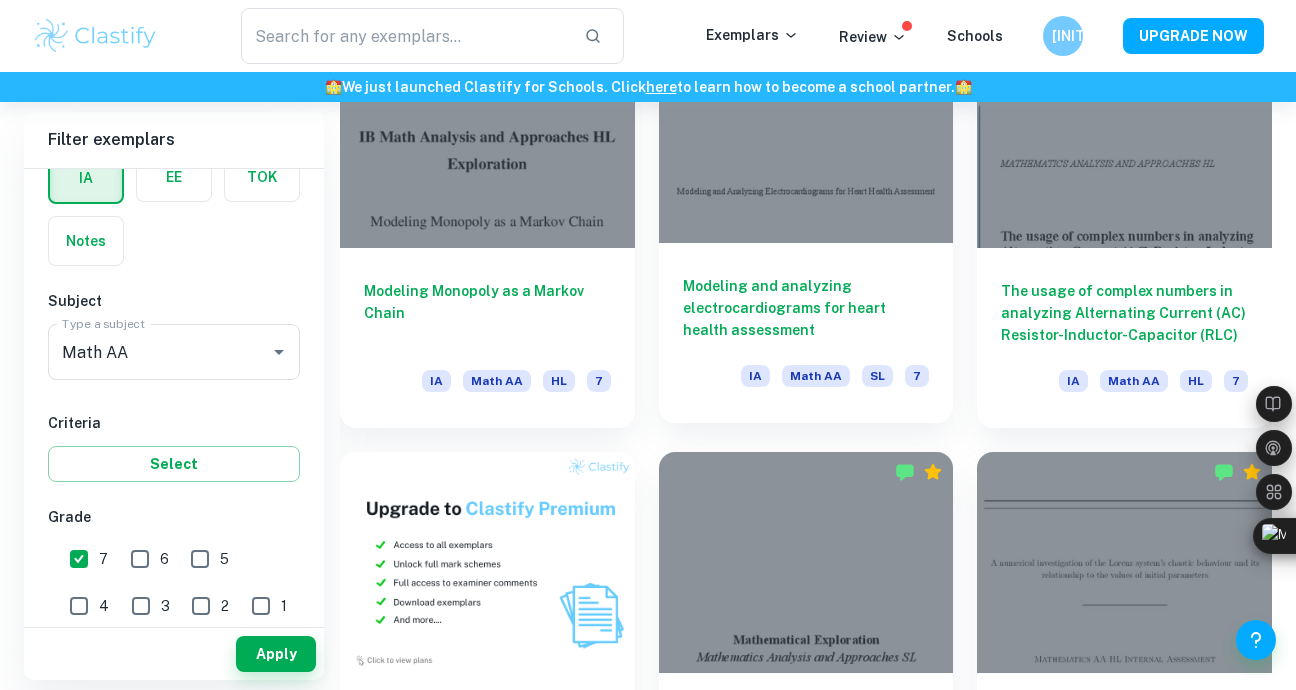 click on "Modeling and analyzing electrocardiograms for heart health assessment" at bounding box center (806, 308) 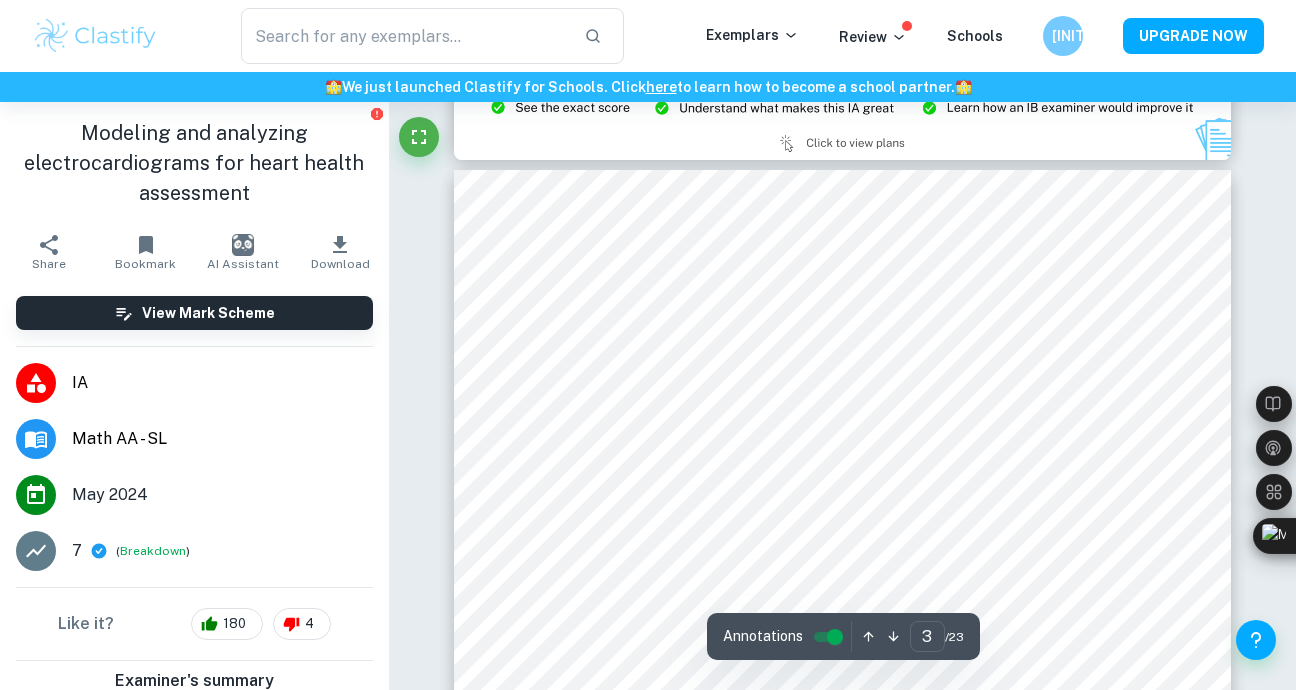 scroll, scrollTop: 2920, scrollLeft: 0, axis: vertical 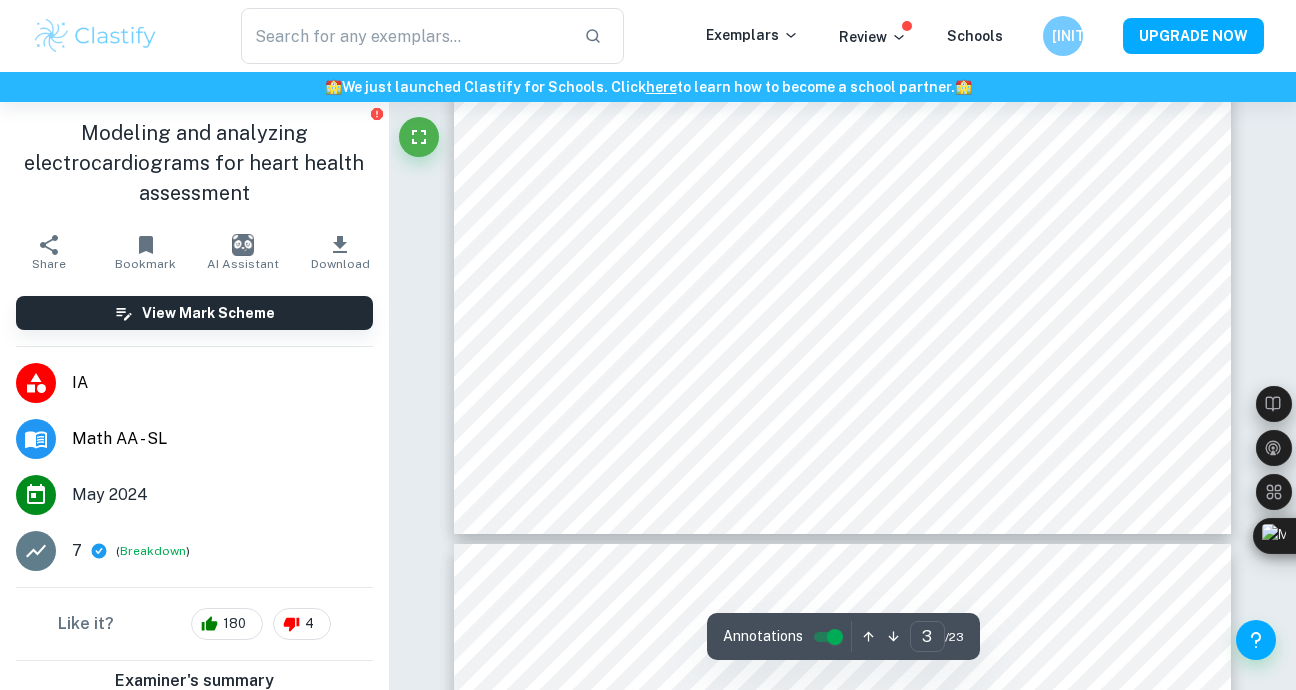 type on "4" 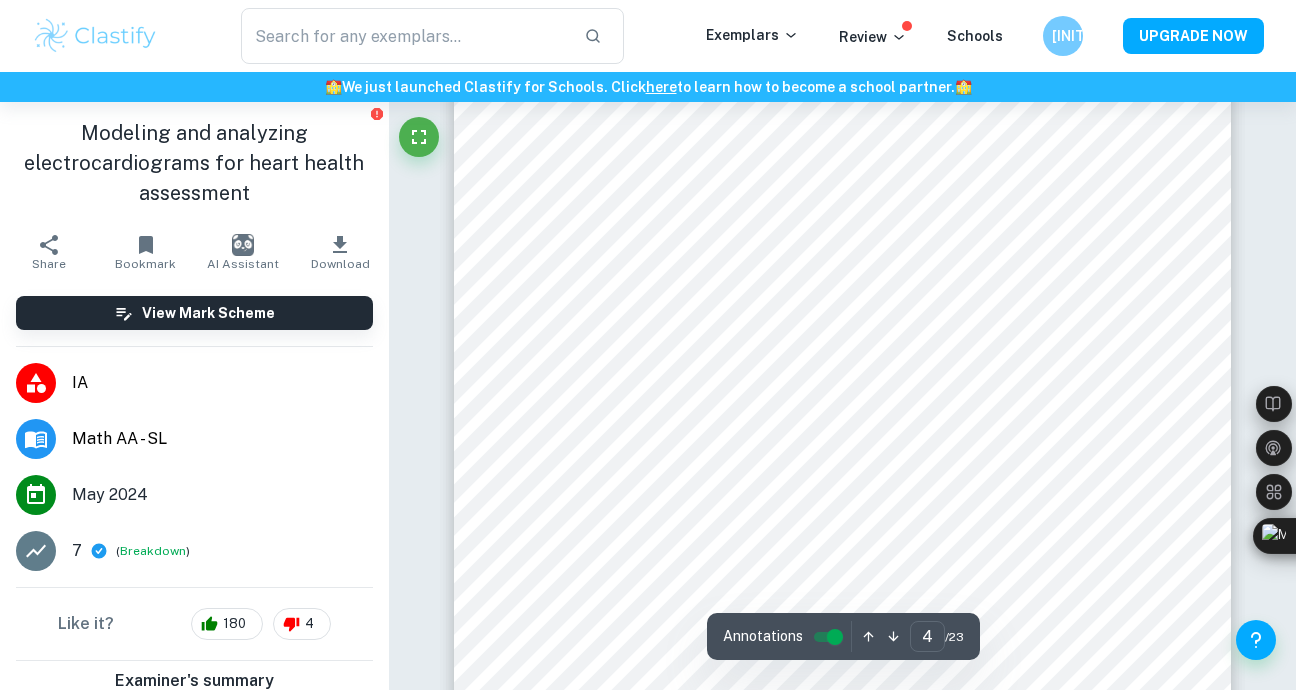 scroll, scrollTop: 3688, scrollLeft: 0, axis: vertical 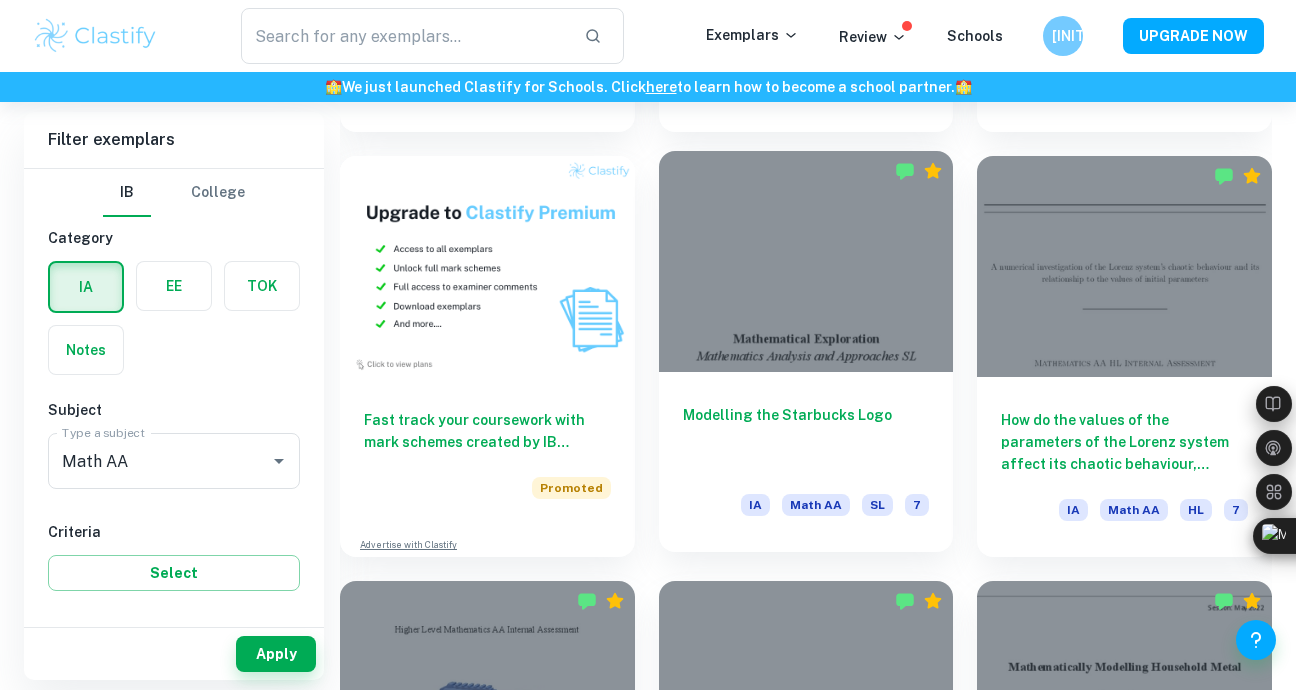 click on "Modelling the Starbucks Logo" at bounding box center (806, 437) 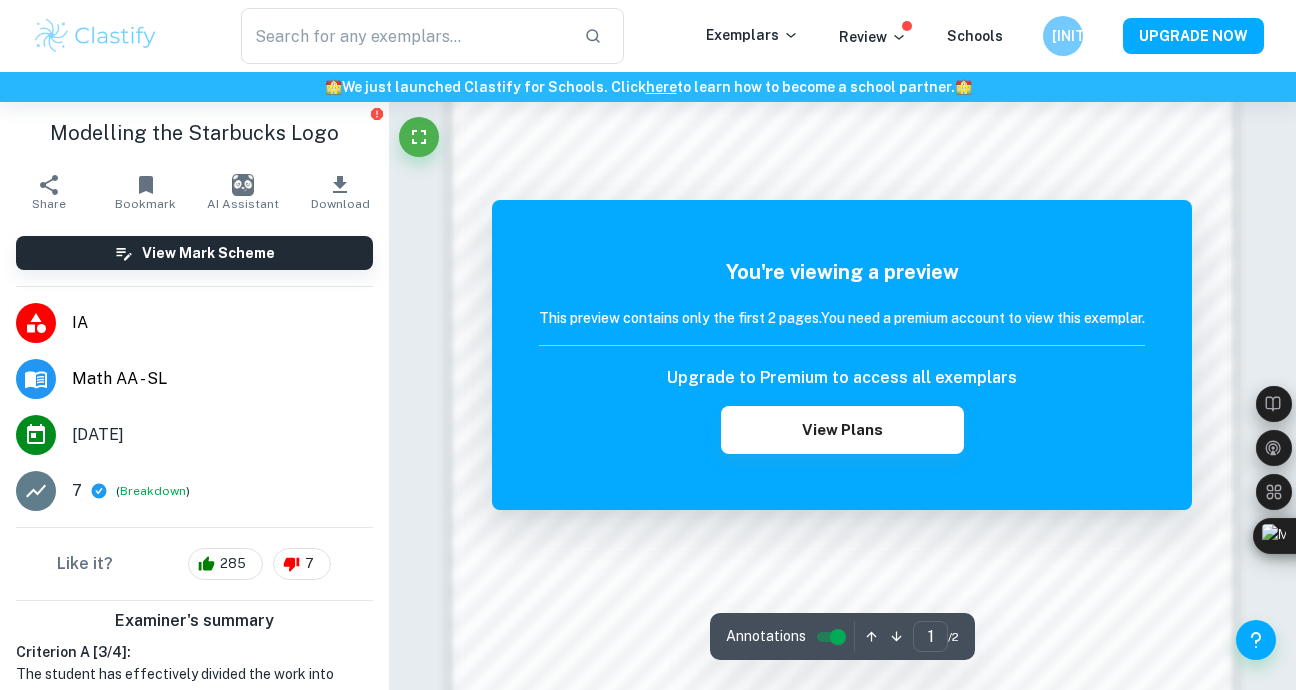 scroll, scrollTop: 1295, scrollLeft: 0, axis: vertical 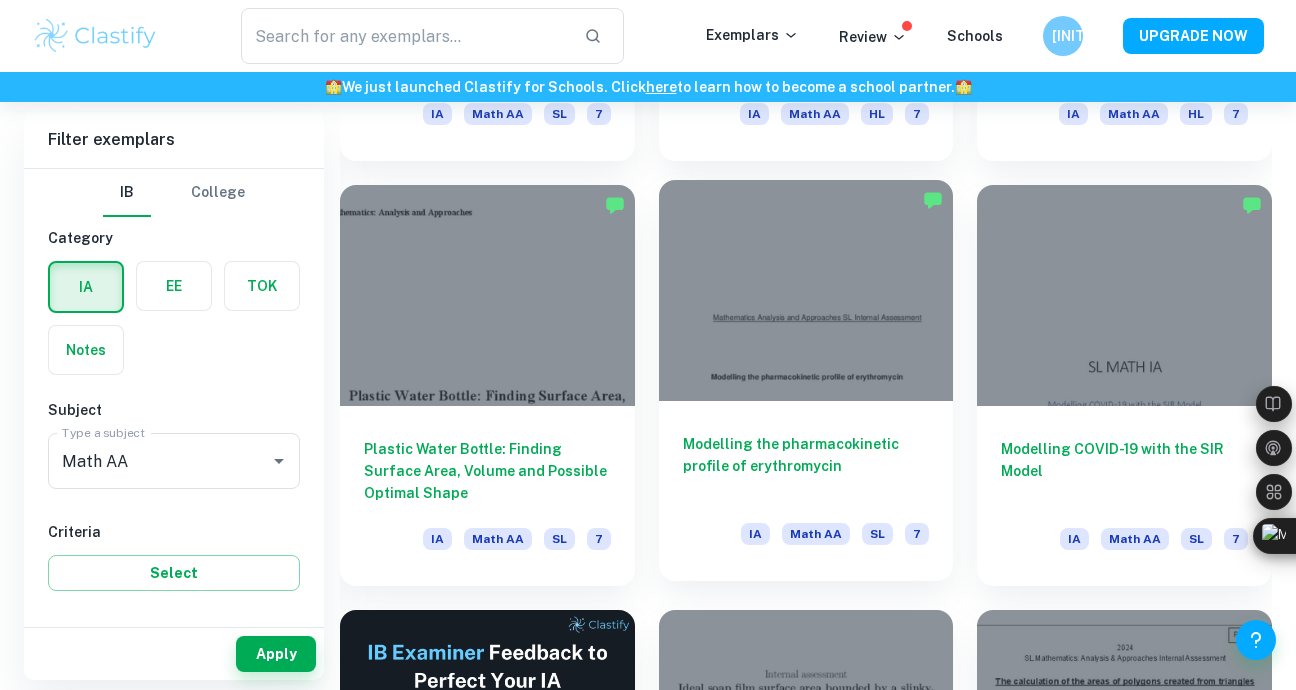 click on "Modelling the pharmacokinetic profile of erythromycin" at bounding box center [806, 466] 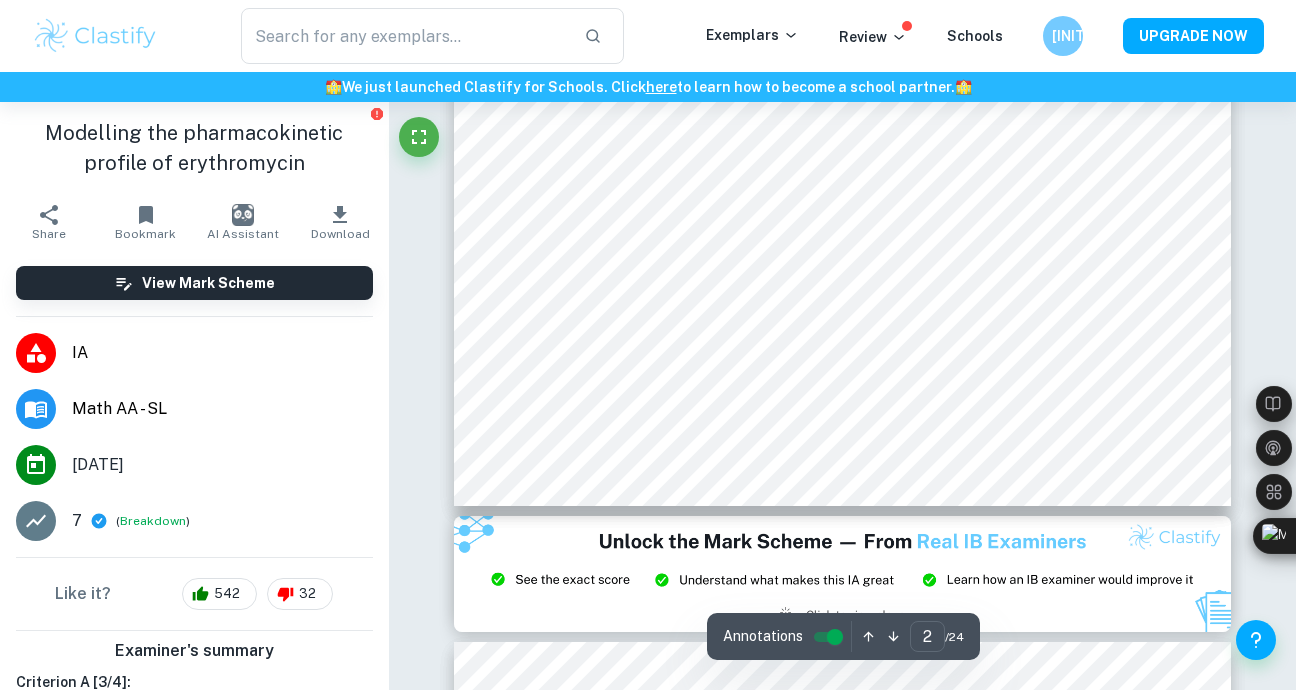 scroll, scrollTop: 1958, scrollLeft: 0, axis: vertical 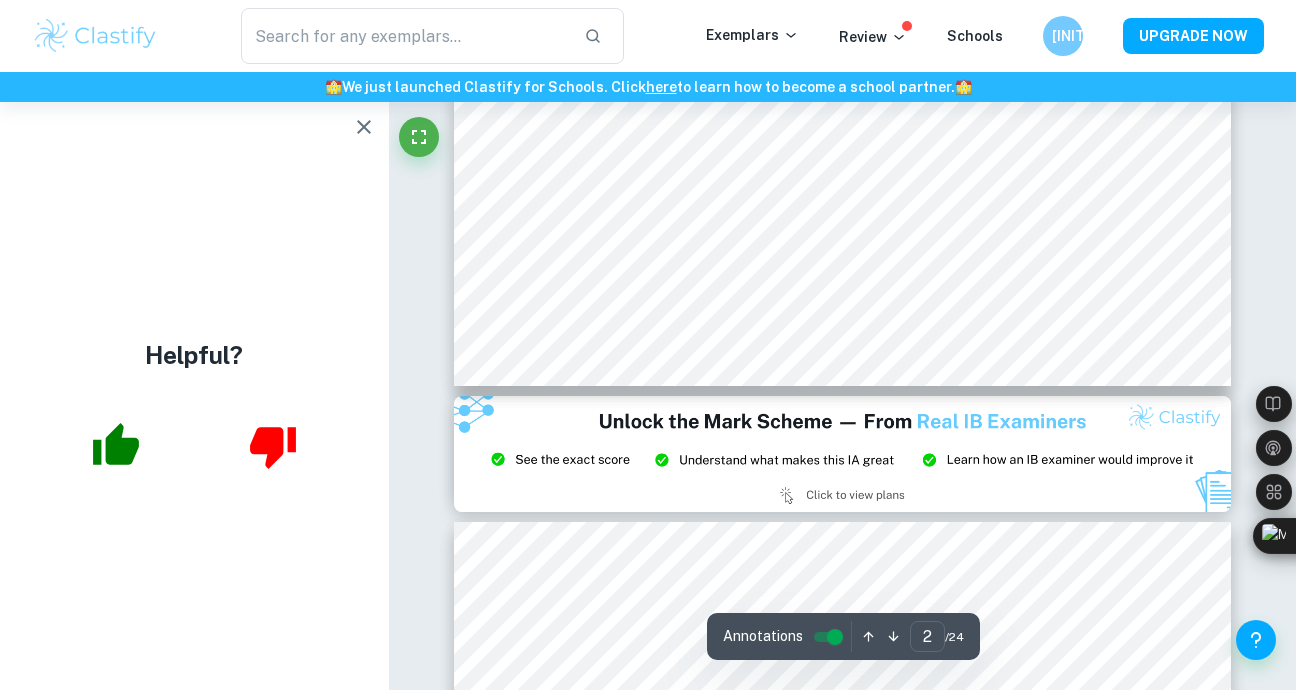 type on "3" 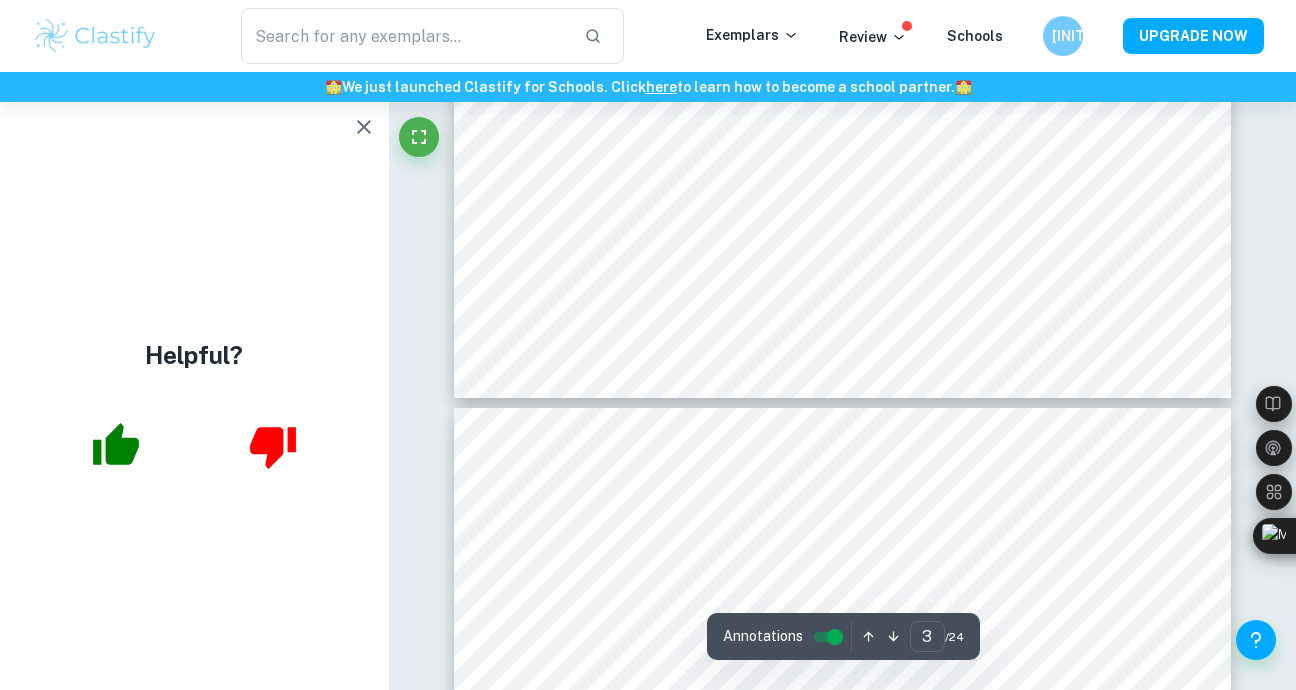 scroll, scrollTop: 3349, scrollLeft: 0, axis: vertical 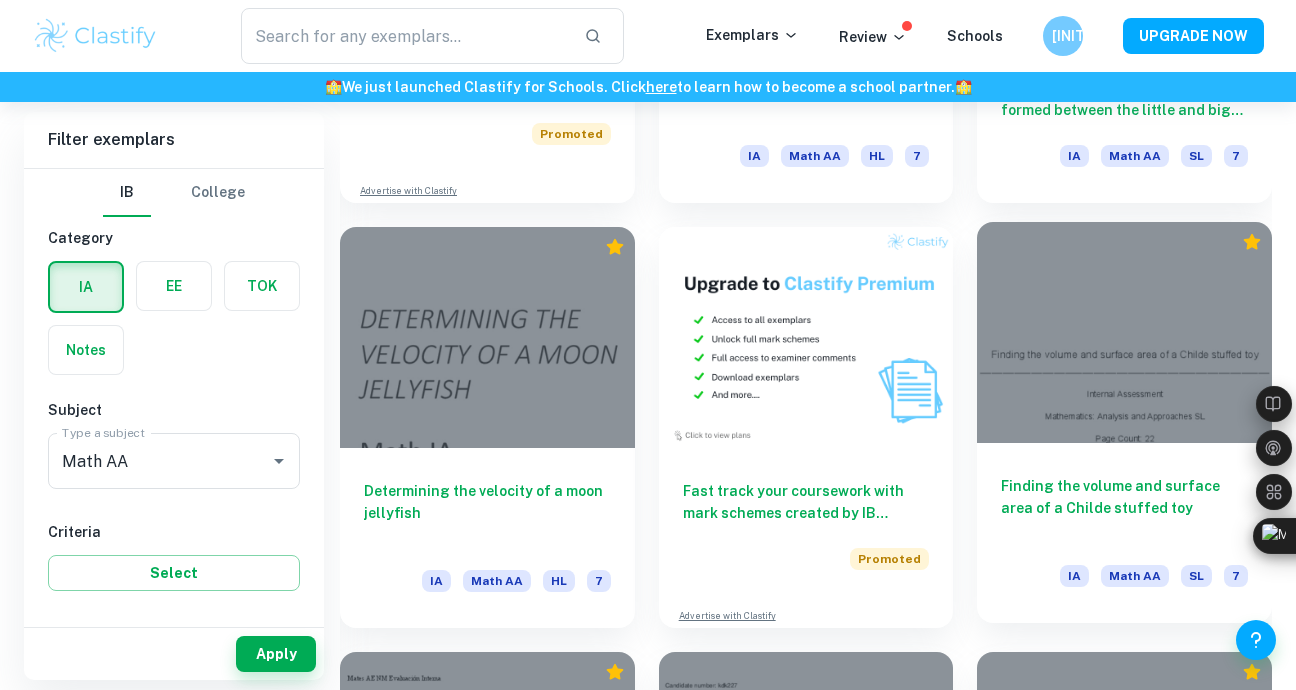 click at bounding box center (1124, 332) 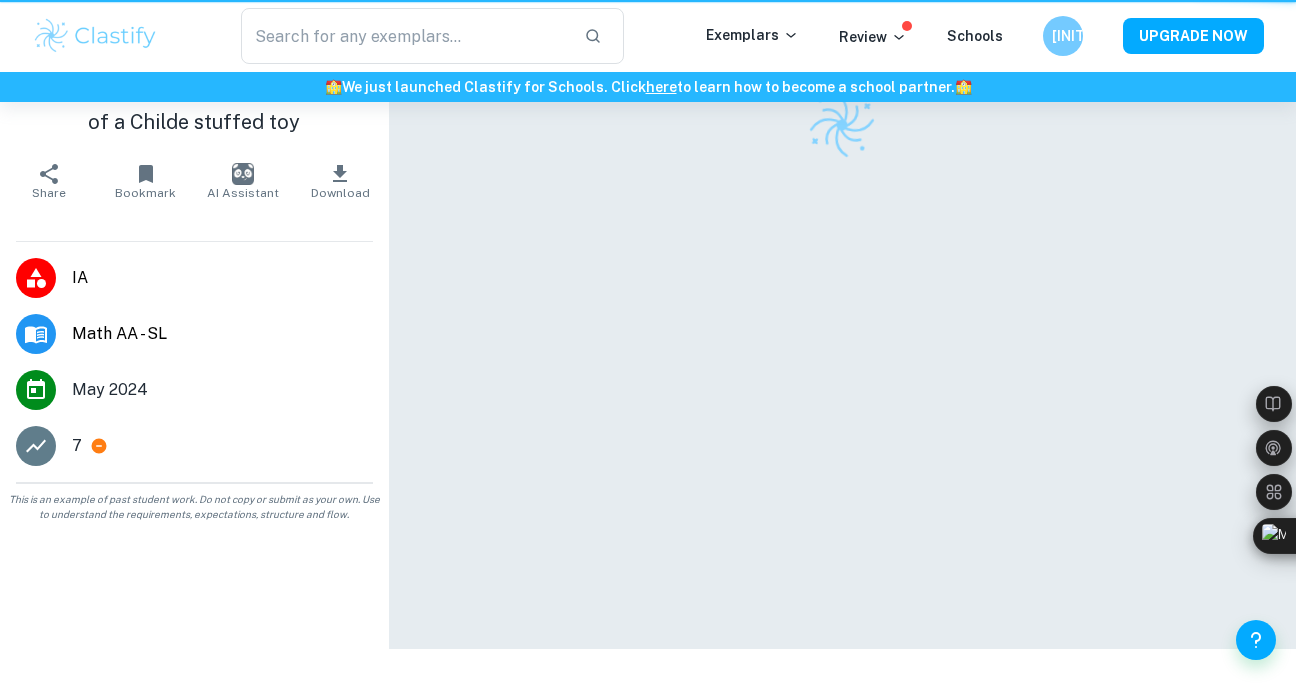 scroll, scrollTop: 0, scrollLeft: 0, axis: both 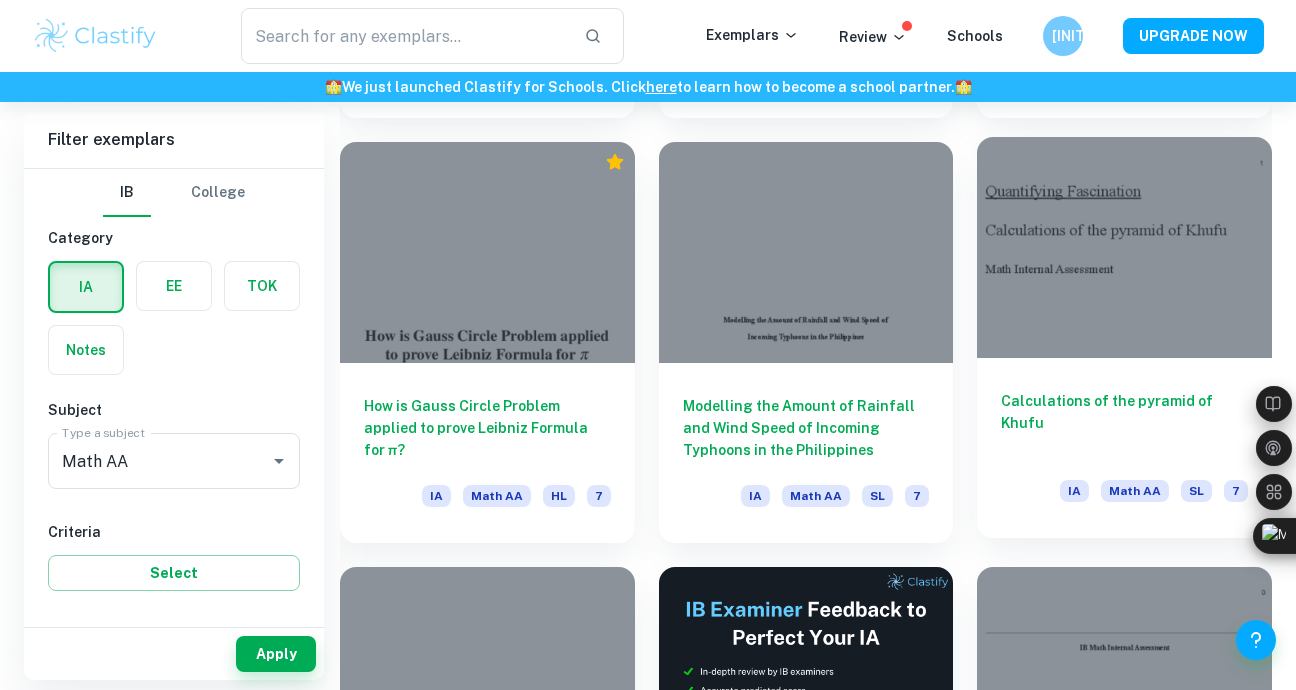 click on "Calculations of the pyramid of Khufu" at bounding box center (1124, 423) 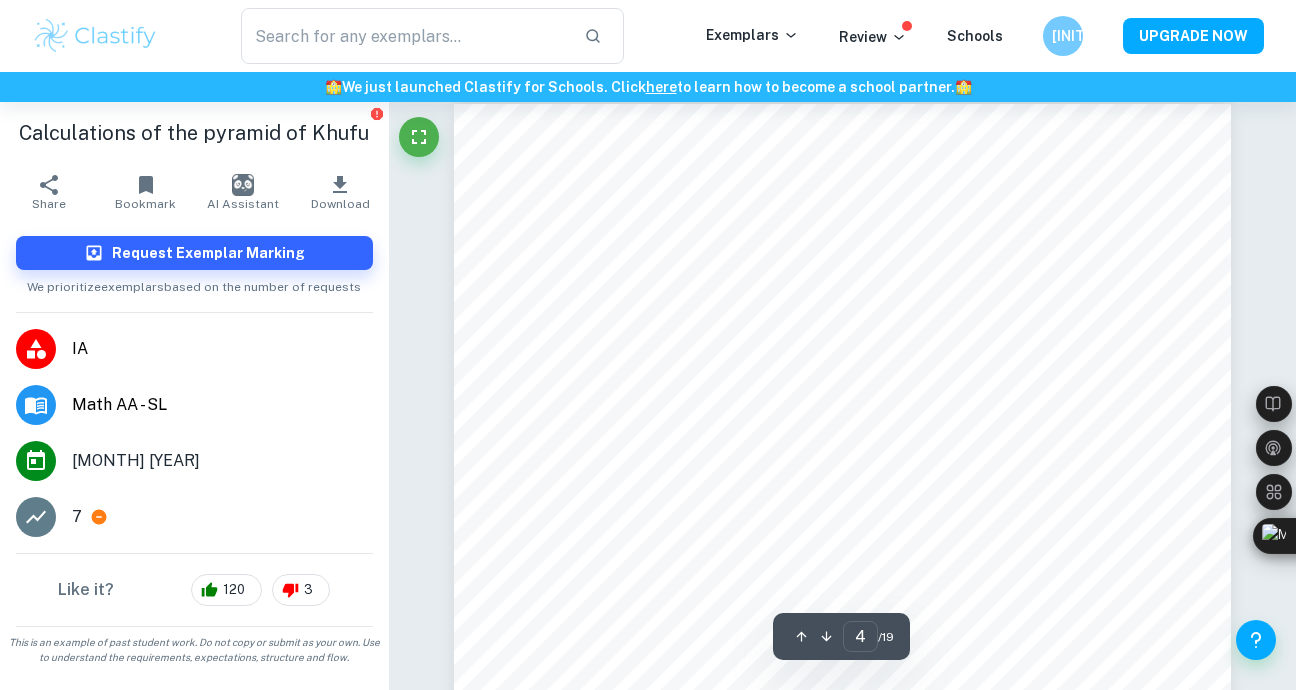 scroll, scrollTop: 3671, scrollLeft: 0, axis: vertical 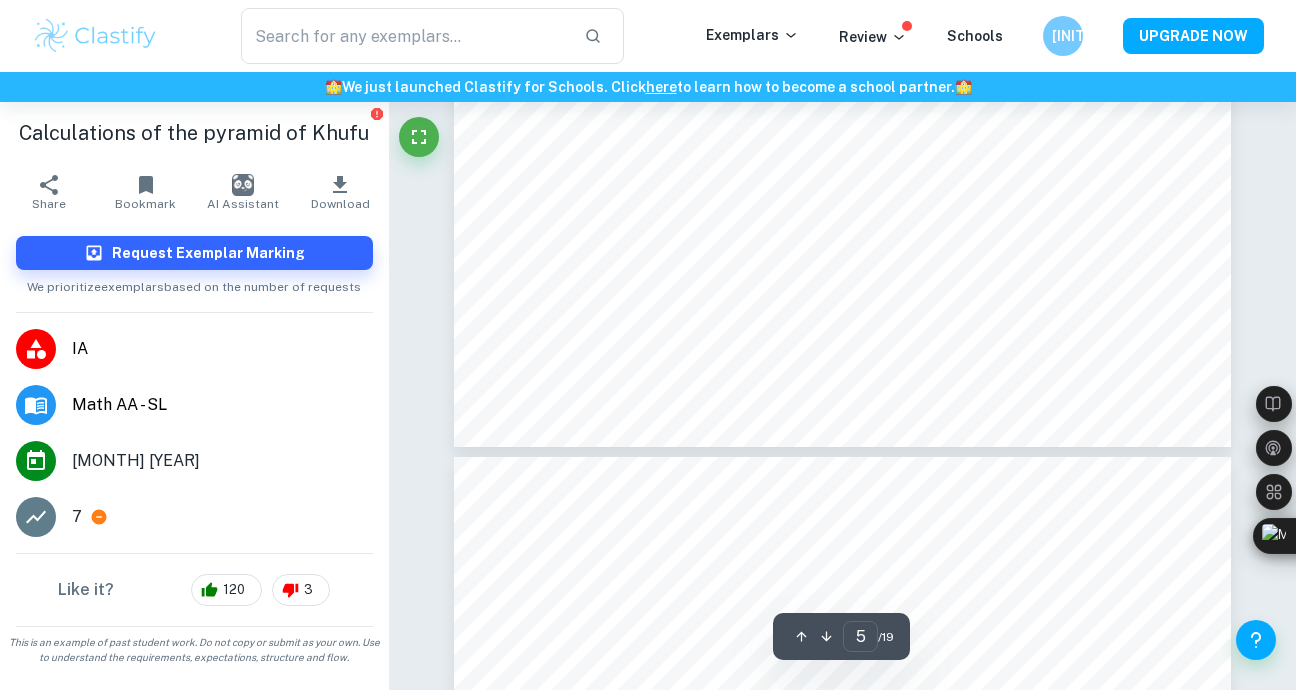 type on "4" 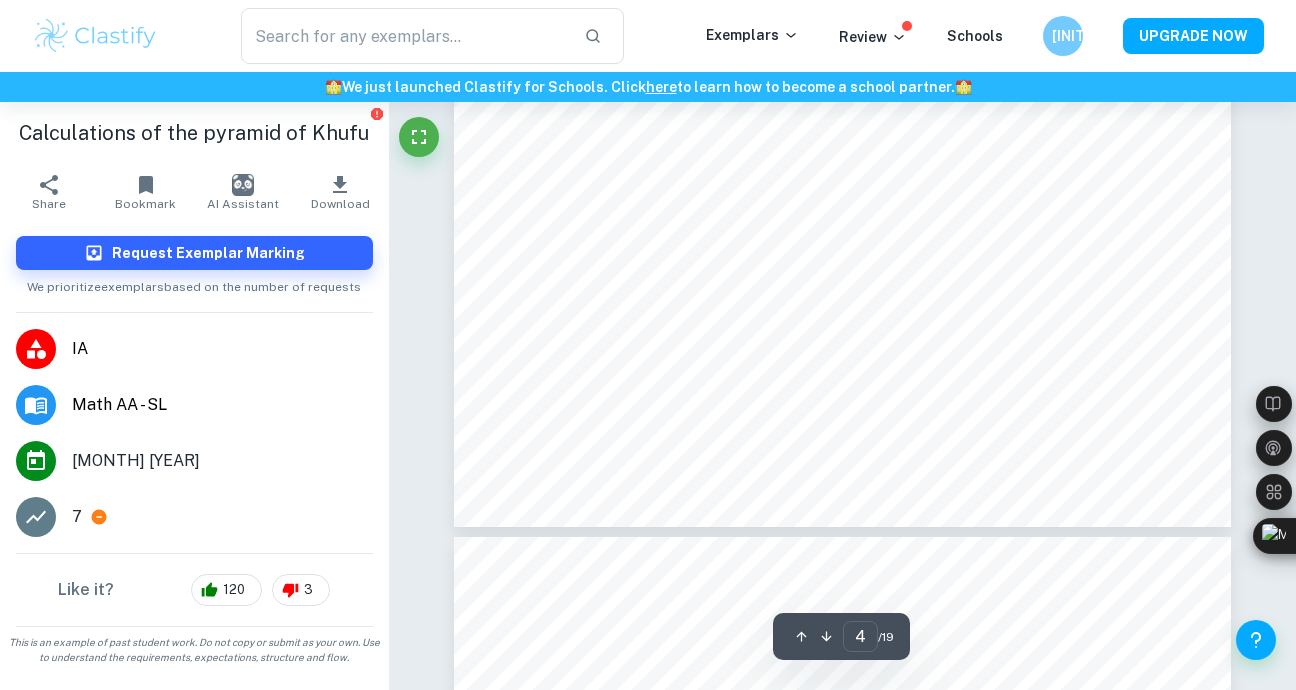 scroll, scrollTop: 3651, scrollLeft: 0, axis: vertical 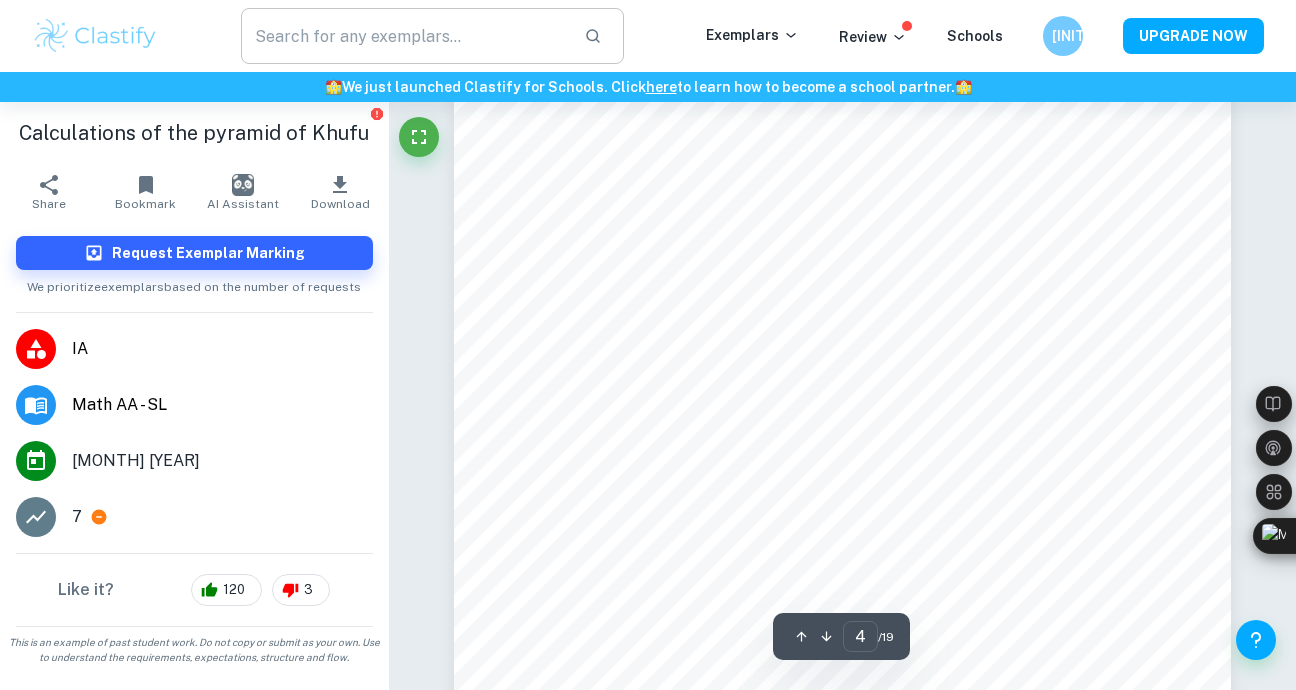 click at bounding box center (404, 36) 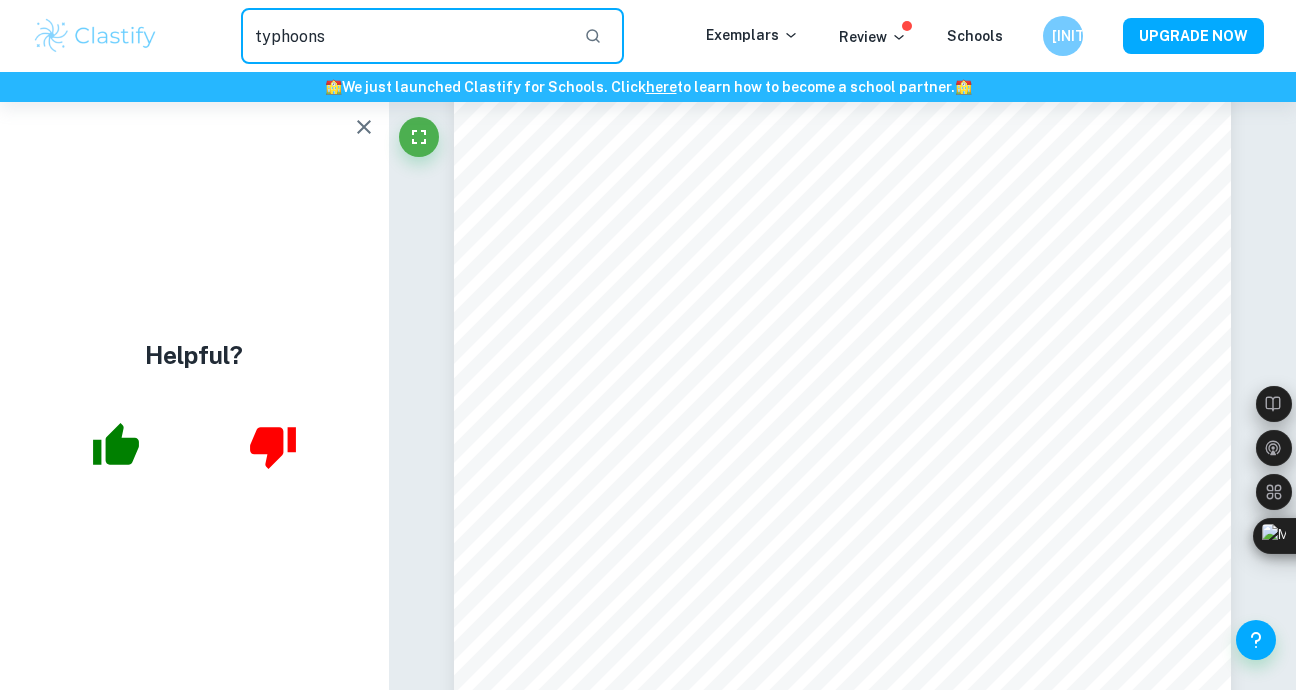 type on "typhoons" 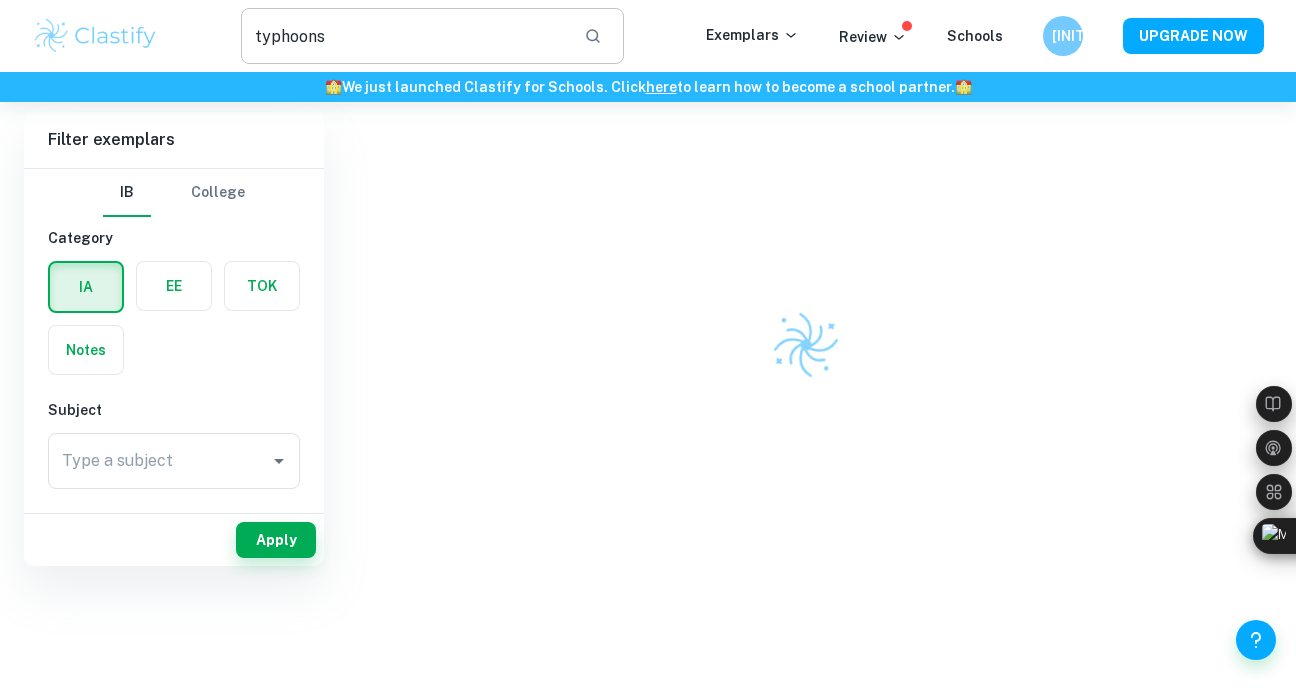 scroll, scrollTop: 0, scrollLeft: 0, axis: both 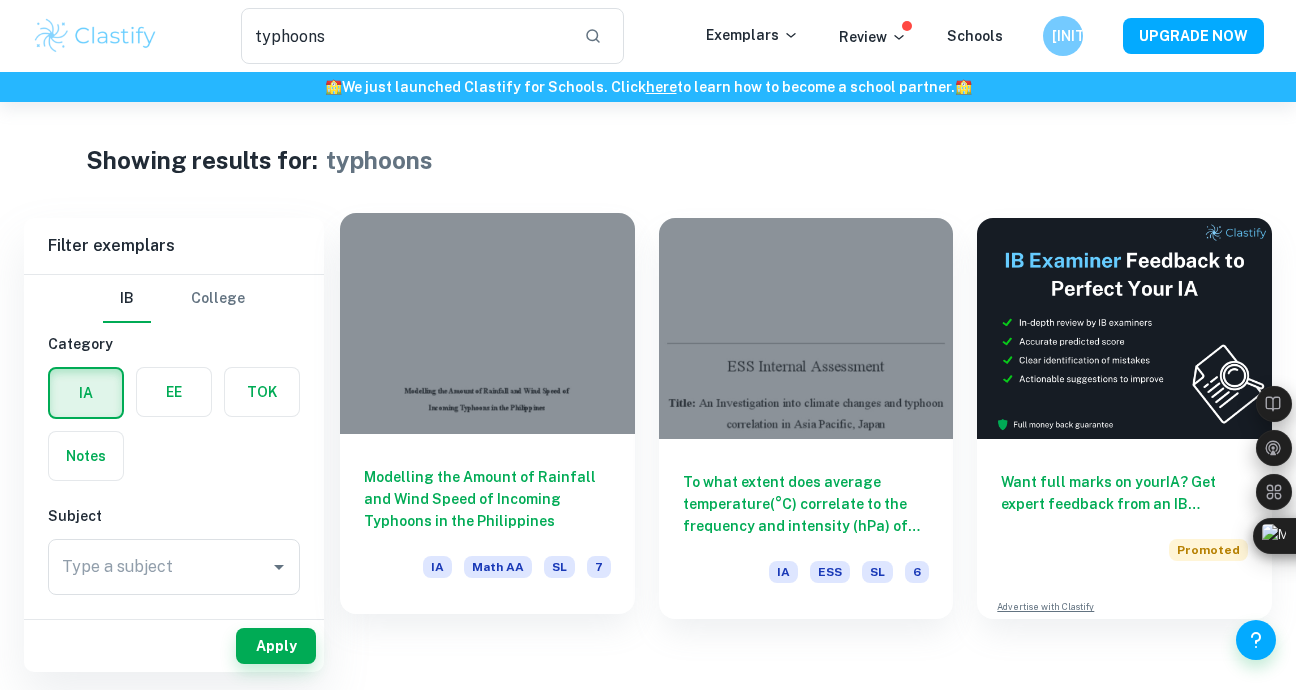 click on "Modelling the Amount of Rainfall and Wind Speed of Incoming Typhoons in the Philippines" at bounding box center (487, 499) 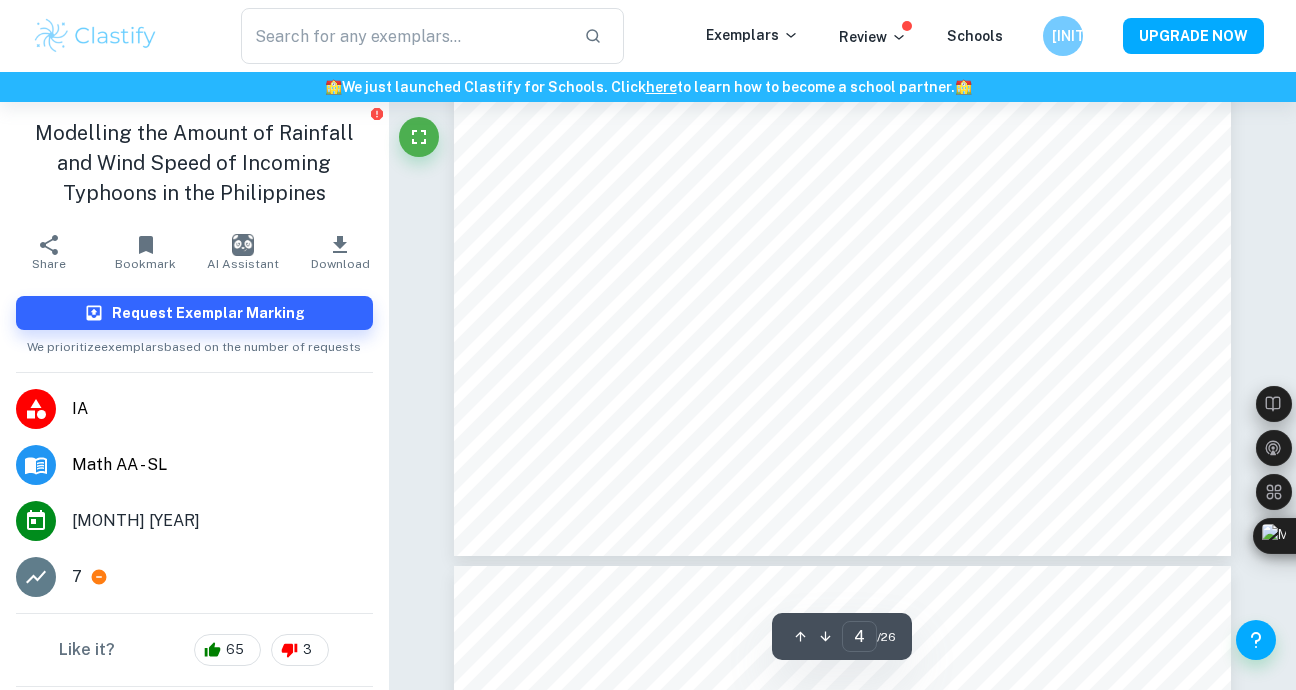 scroll, scrollTop: 3886, scrollLeft: 0, axis: vertical 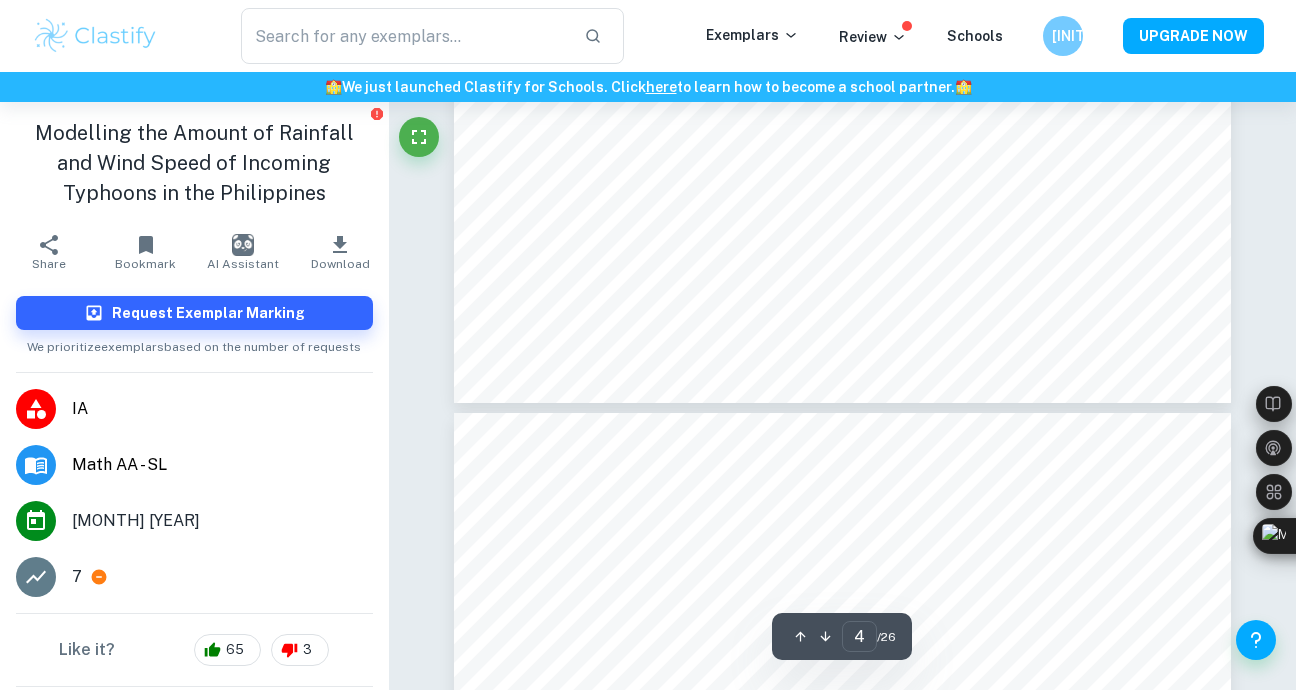 type on "5" 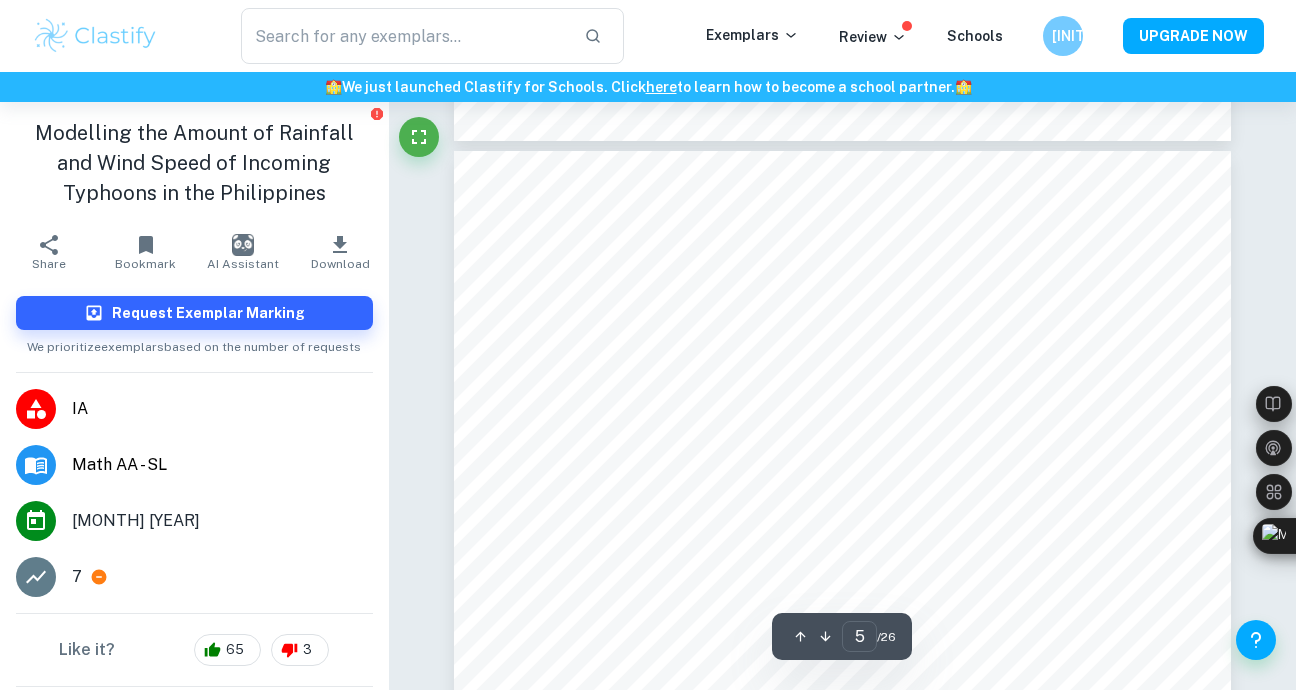 scroll, scrollTop: 4293, scrollLeft: 0, axis: vertical 